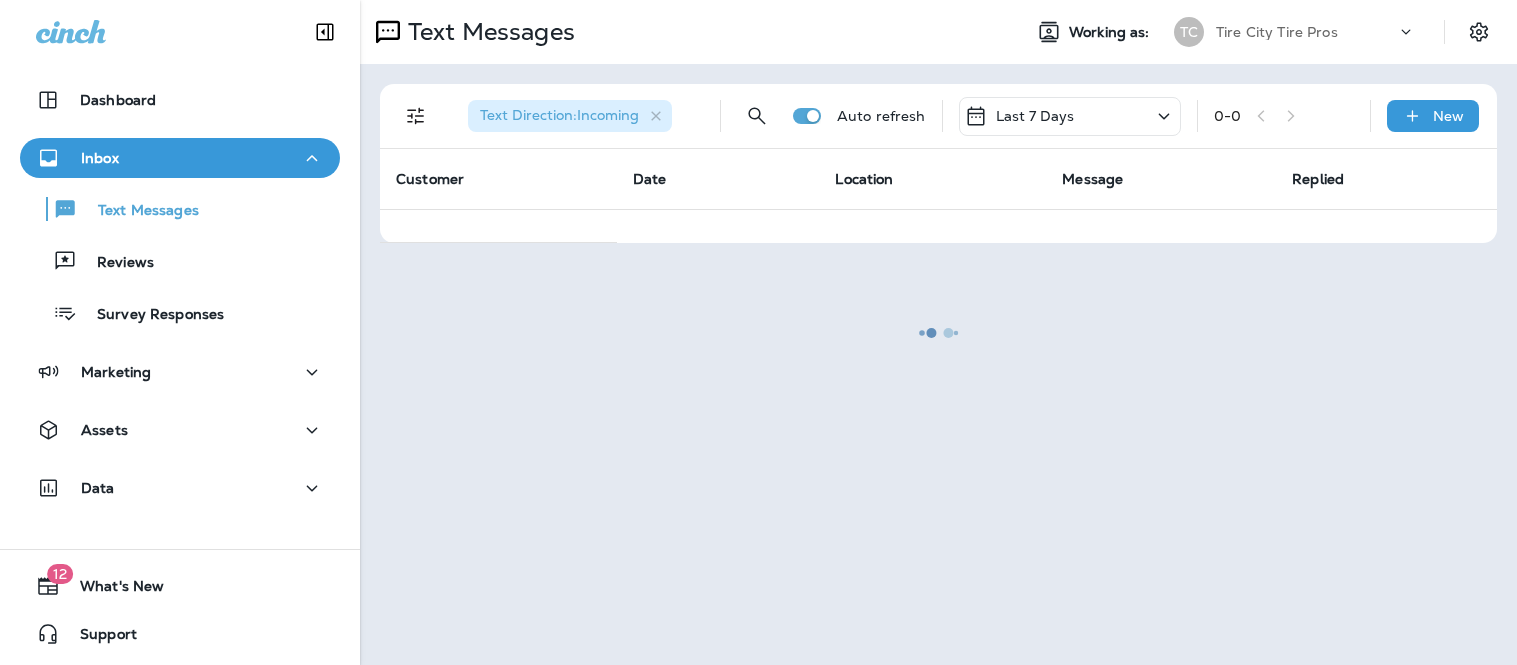 scroll, scrollTop: 0, scrollLeft: 0, axis: both 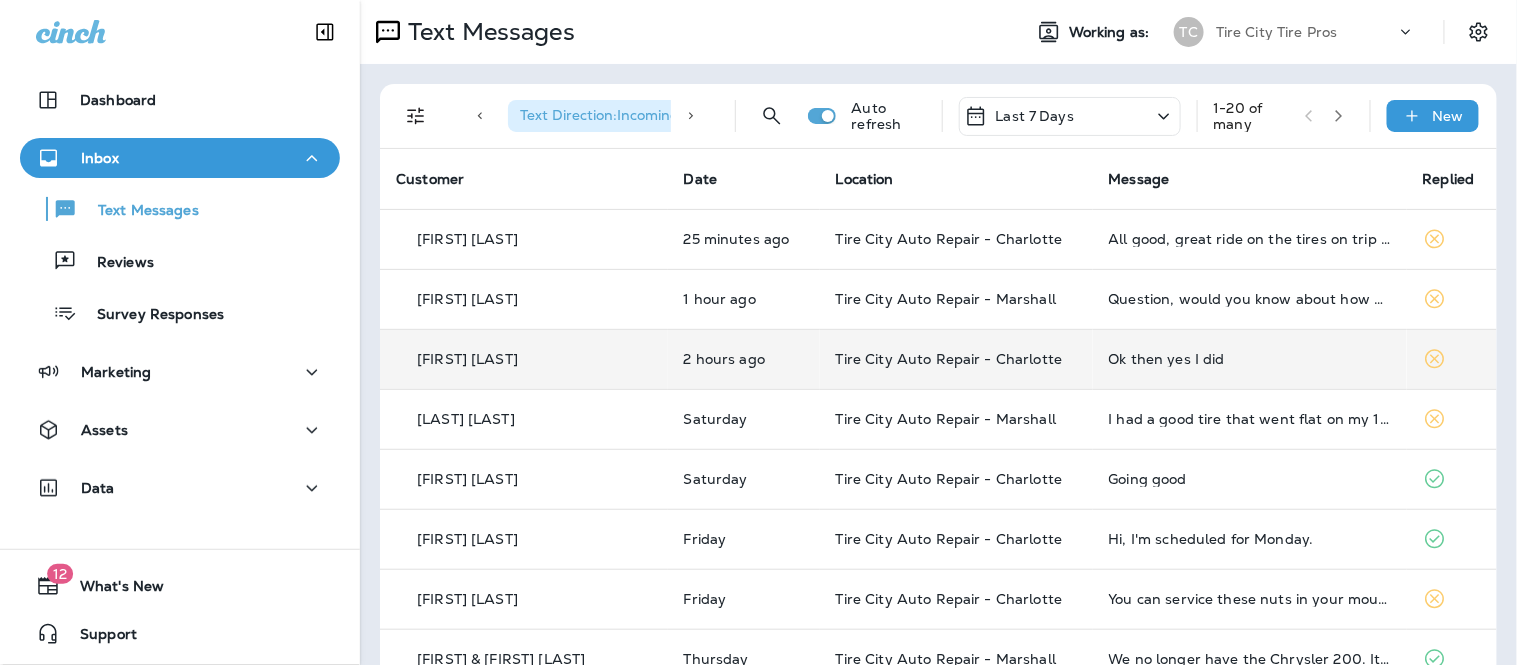click on "Ok then yes I did" at bounding box center [1250, 359] 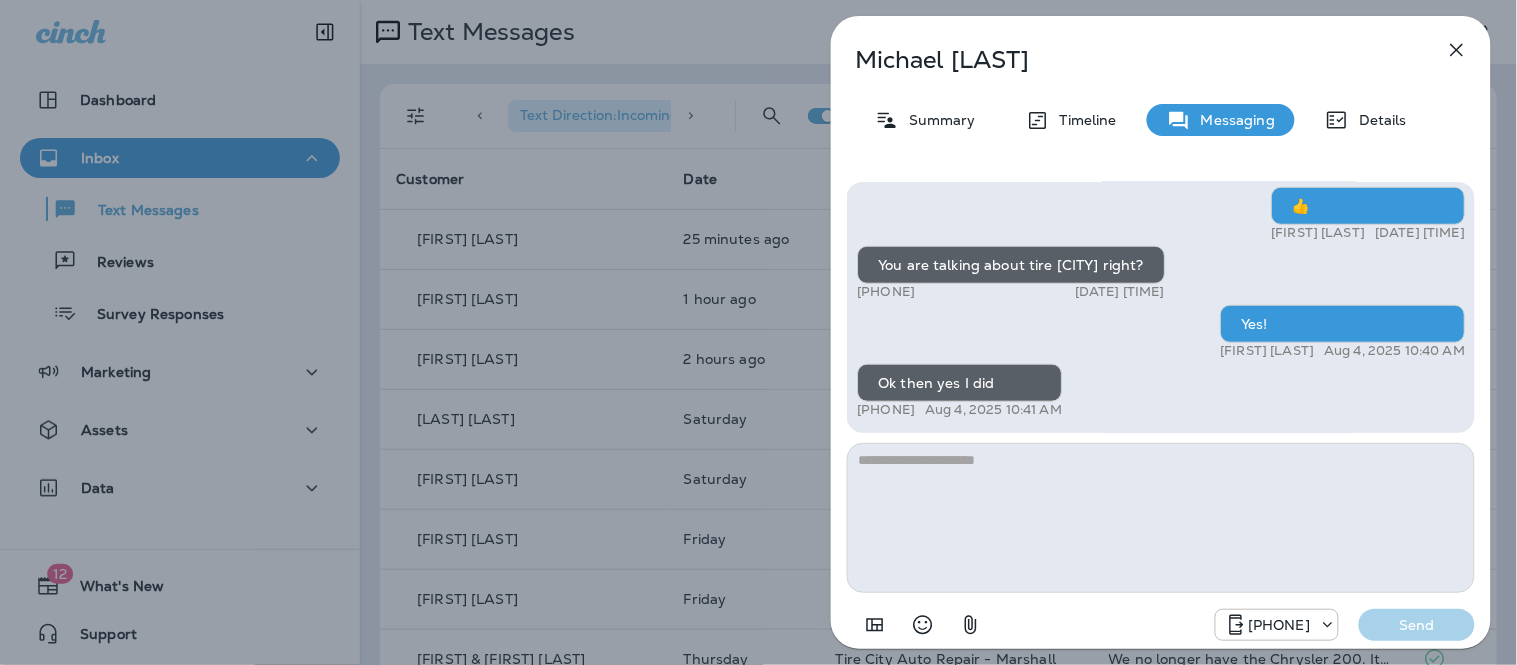 click at bounding box center (1161, 518) 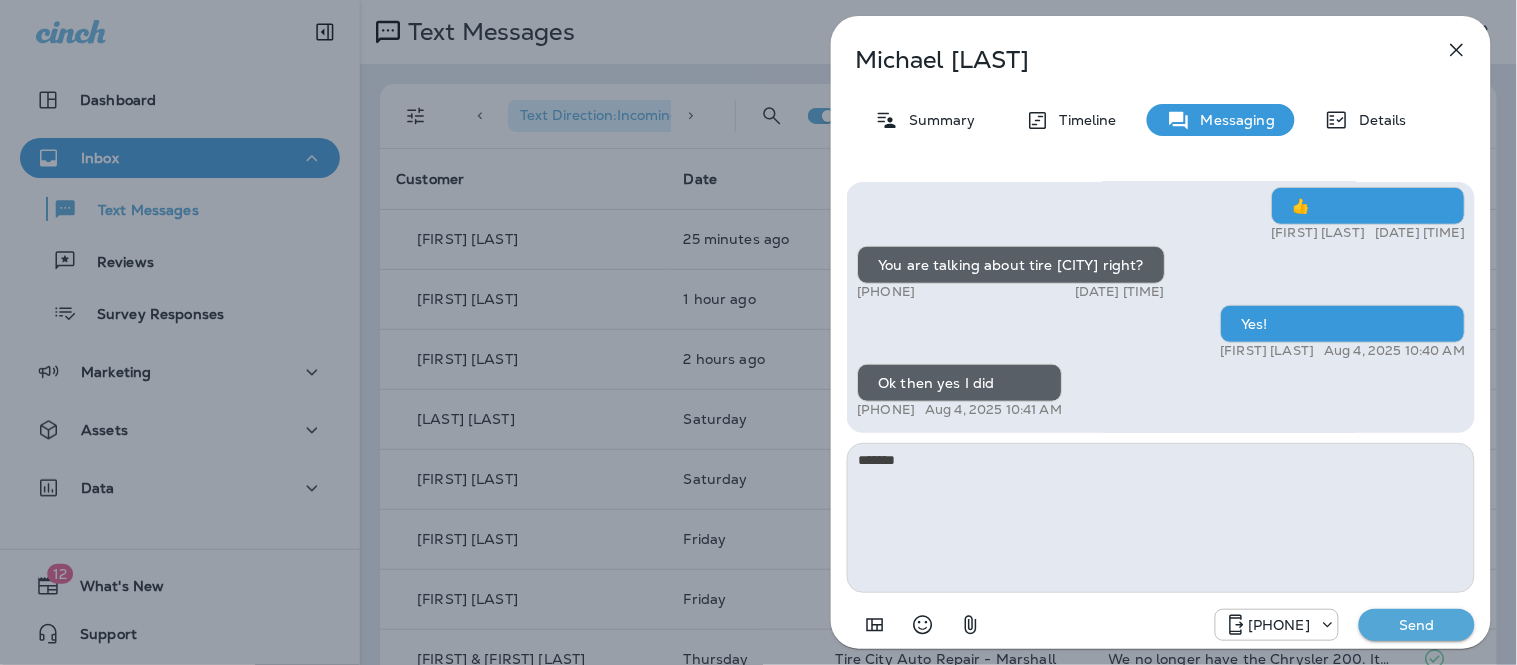 type on "*******" 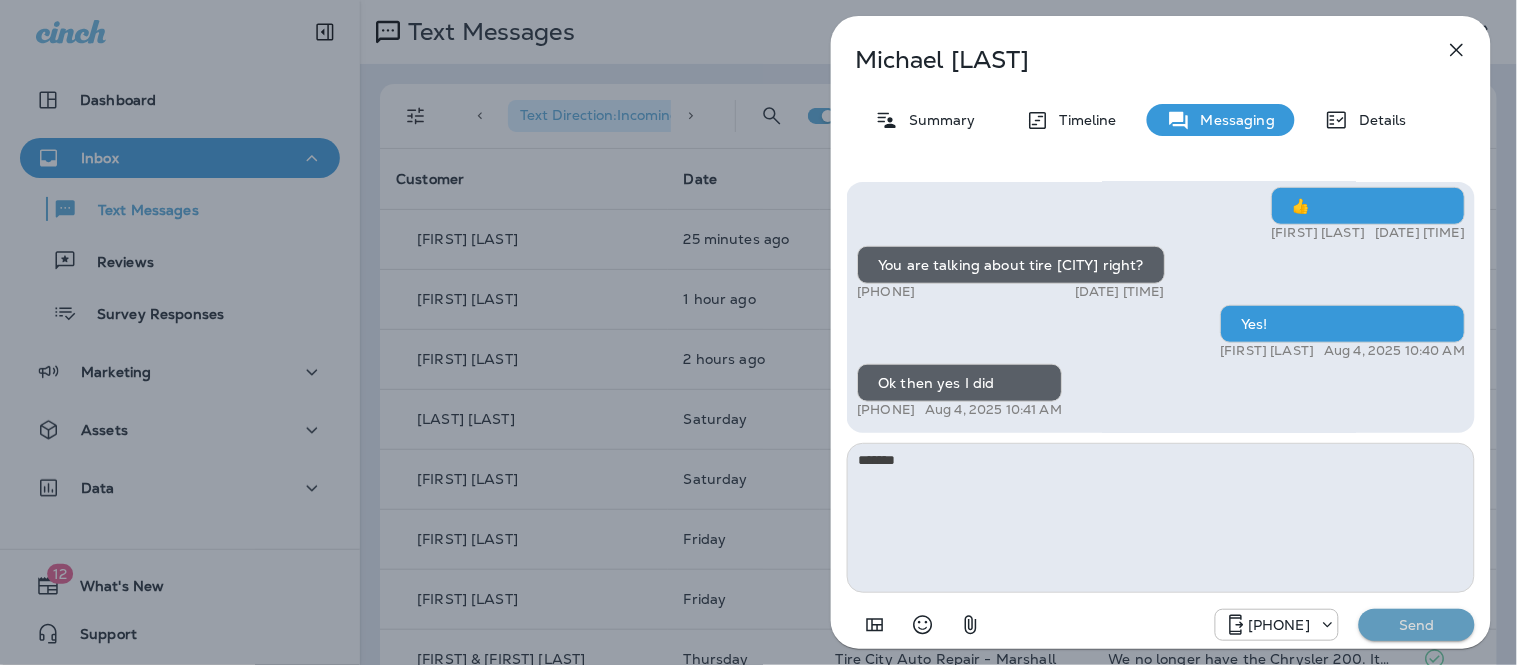 click on "Send" at bounding box center (1417, 625) 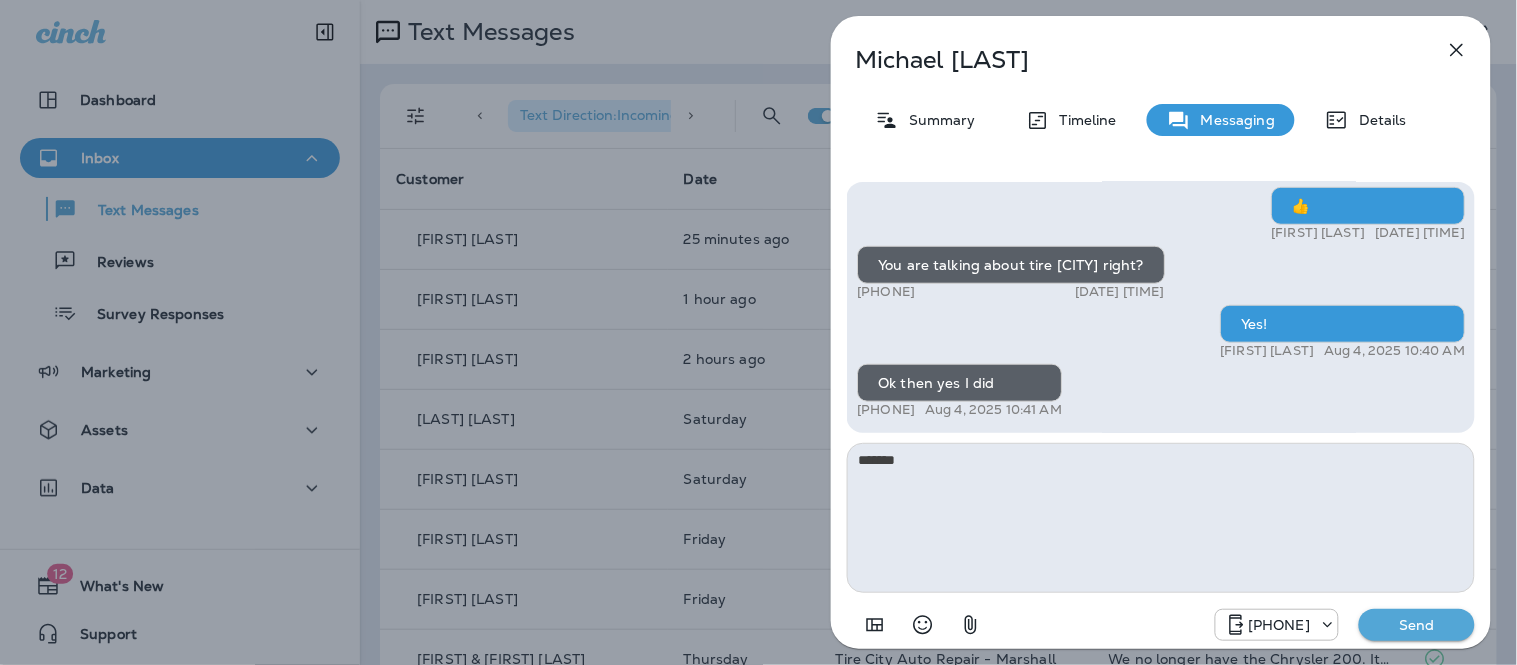 type 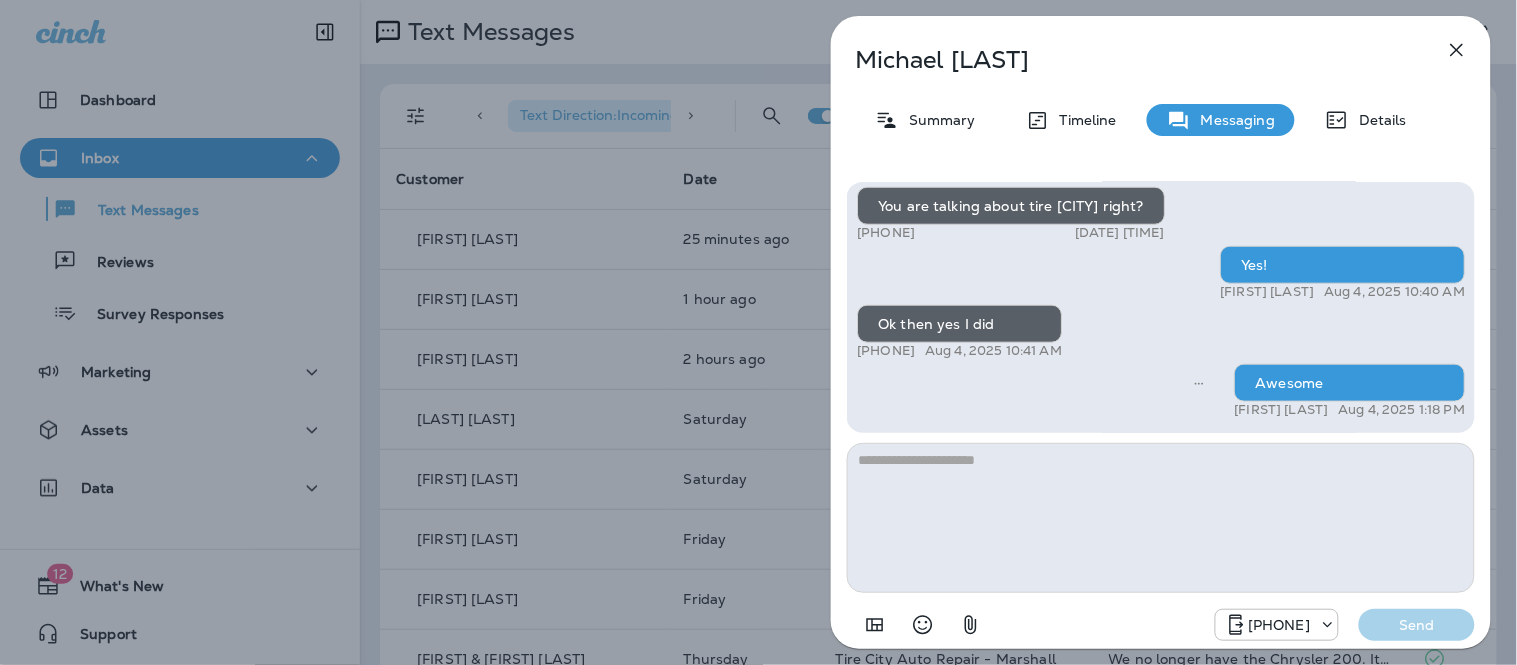 click 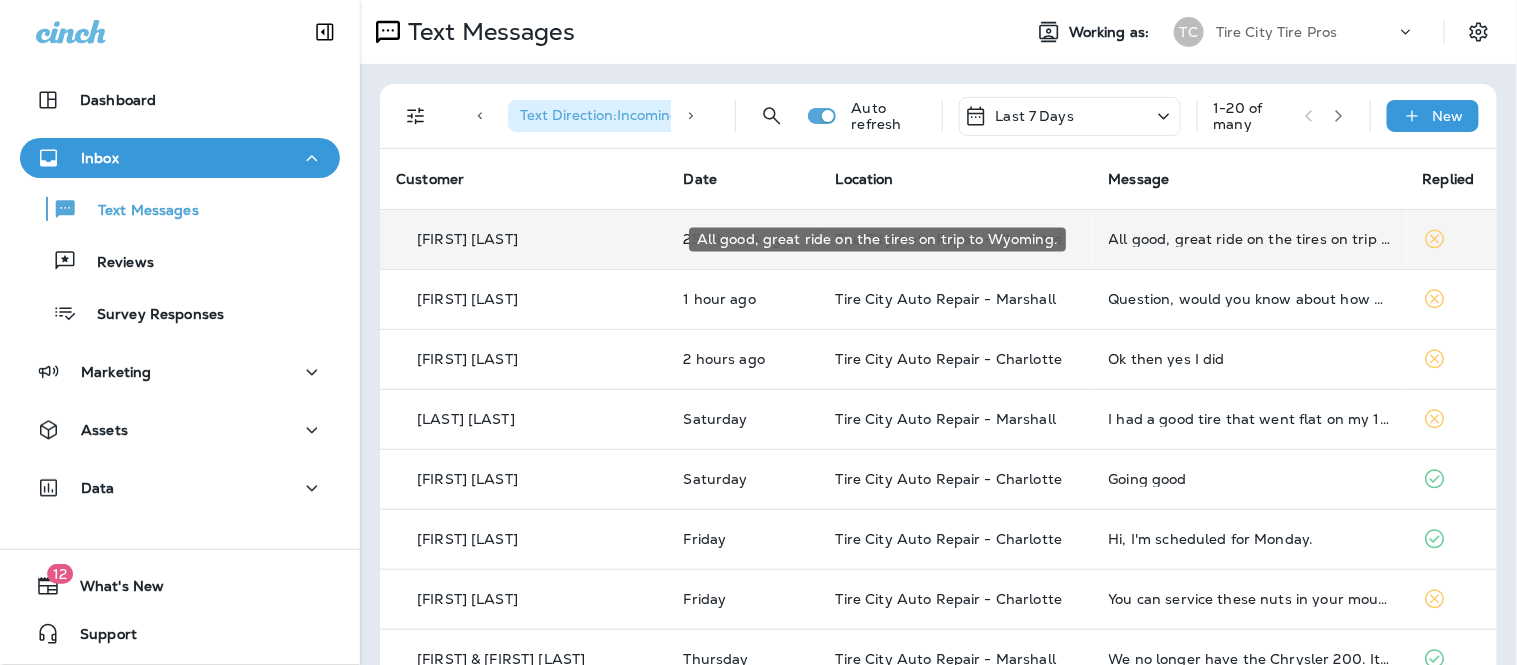 click on "All good, great ride on the tires on trip to Wyoming." at bounding box center (1250, 239) 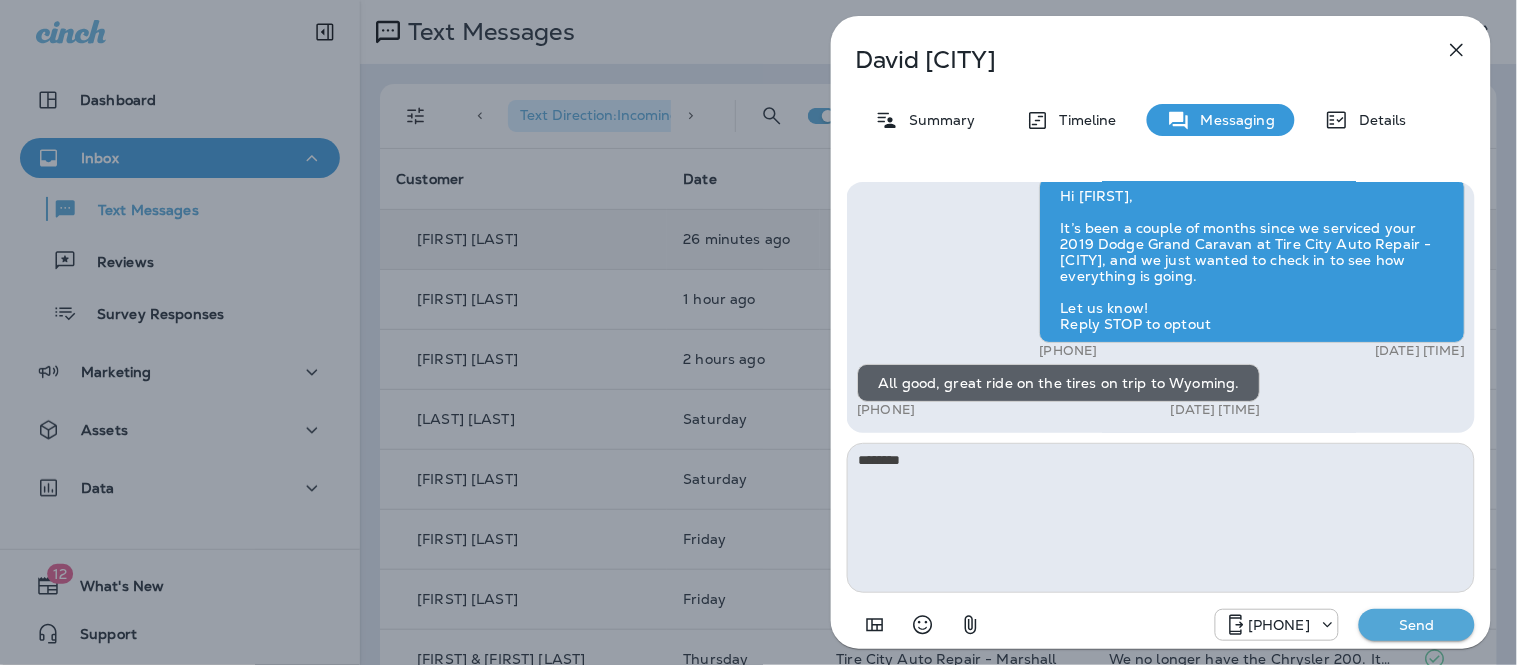 type on "********" 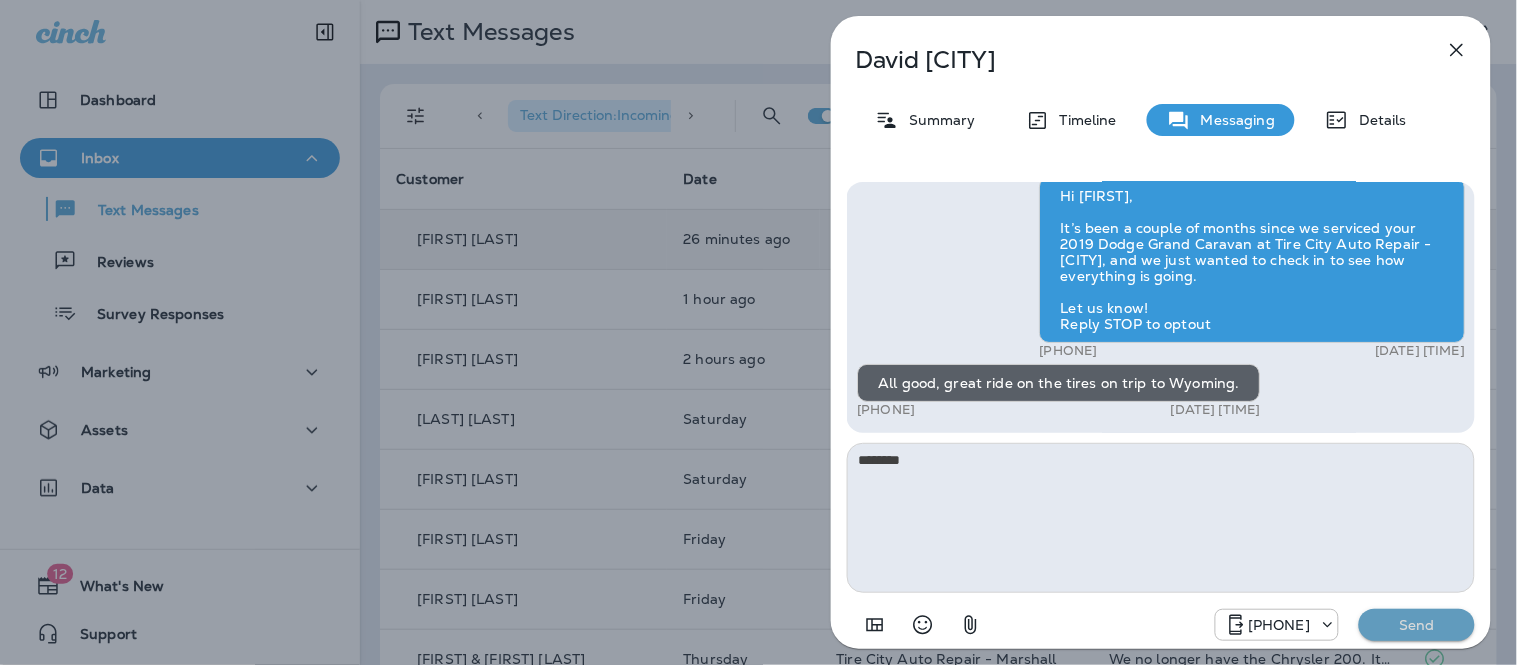 click on "Send" at bounding box center (1417, 625) 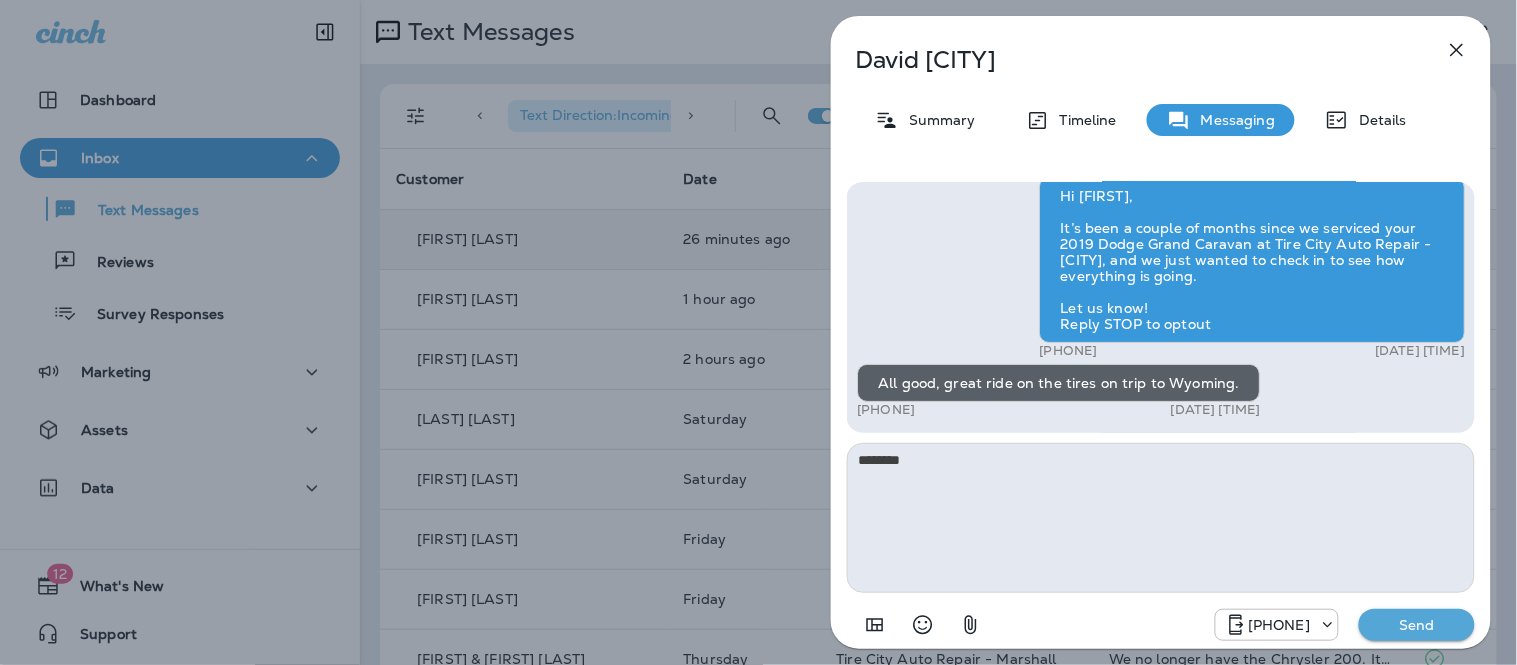 type 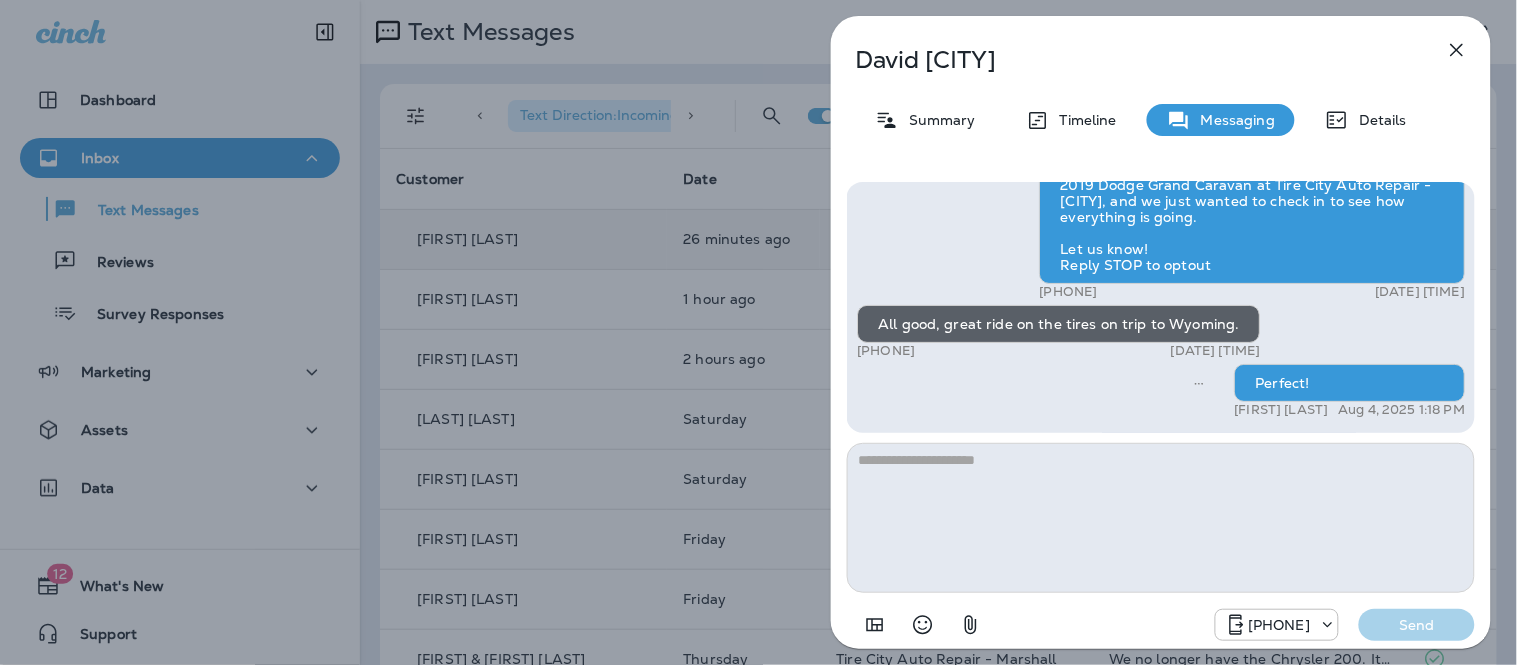 click 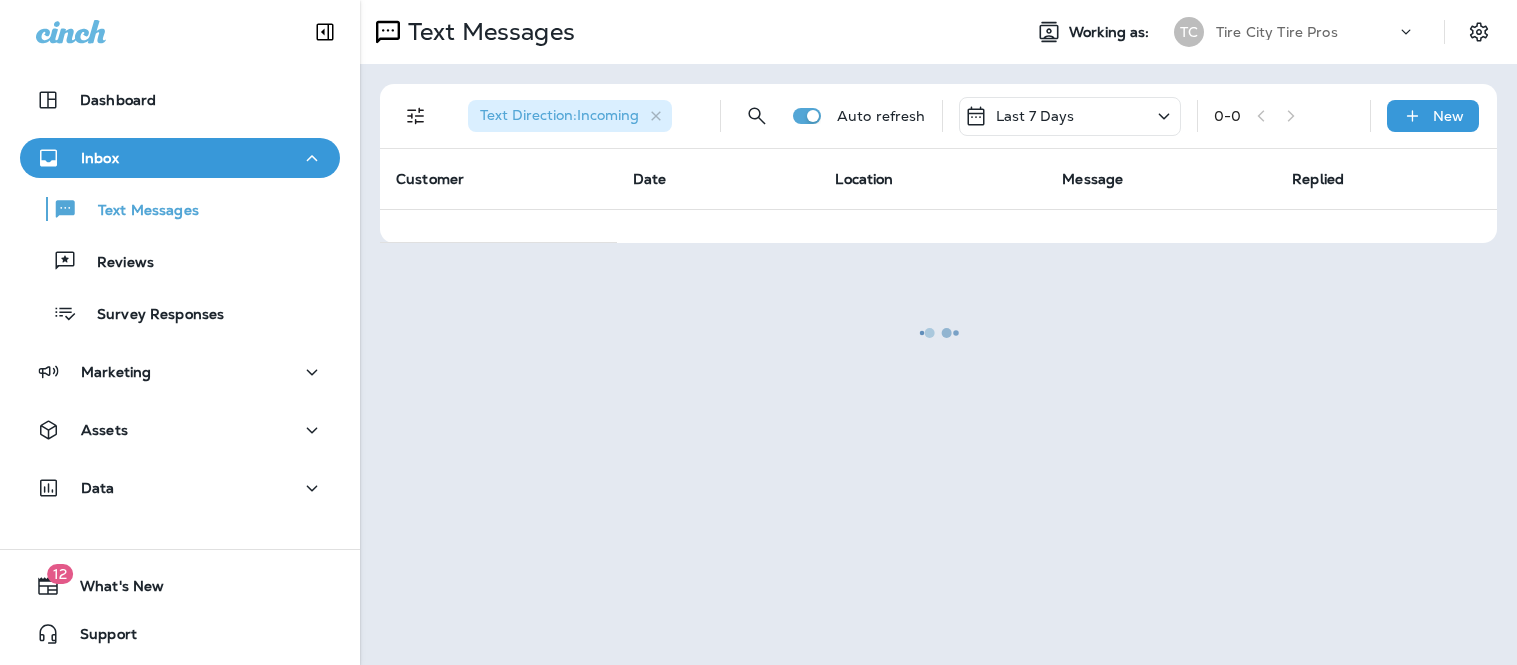 scroll, scrollTop: 0, scrollLeft: 0, axis: both 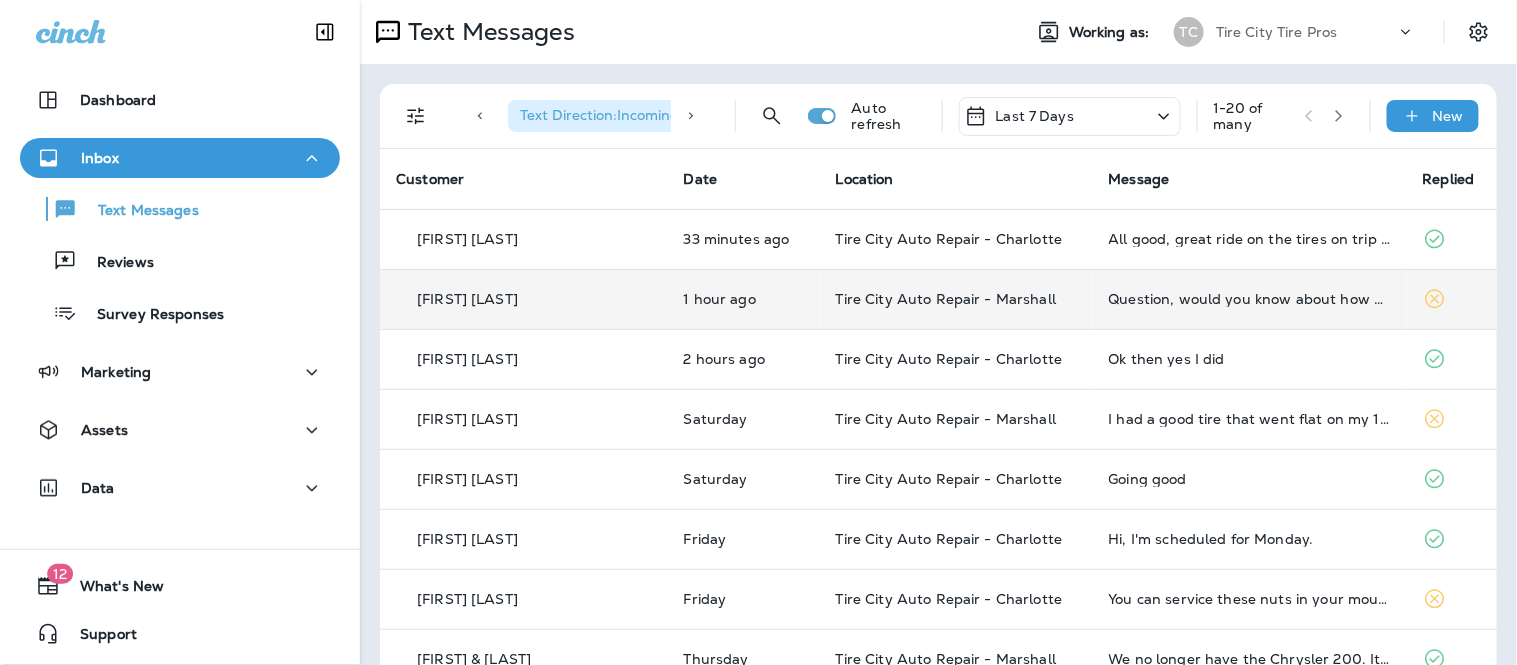click on "1 hour ago" at bounding box center [744, 299] 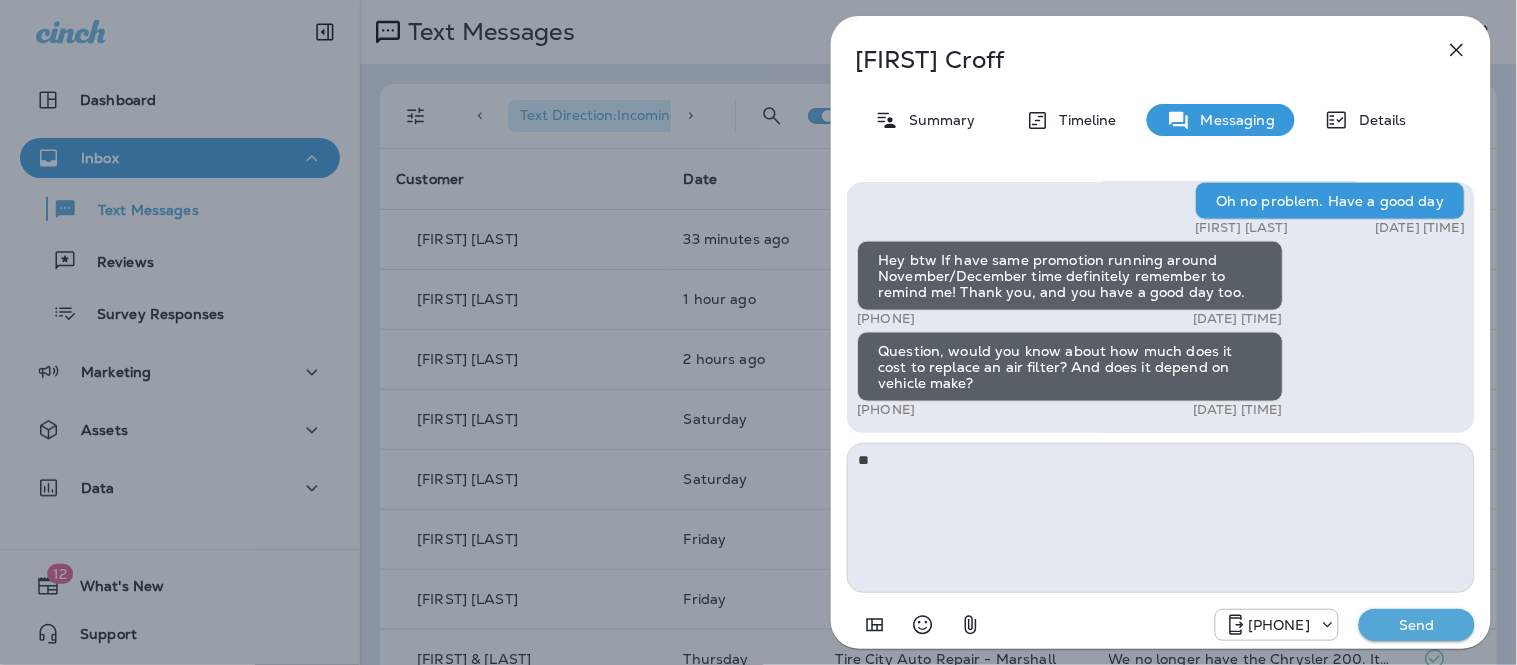 type on "*" 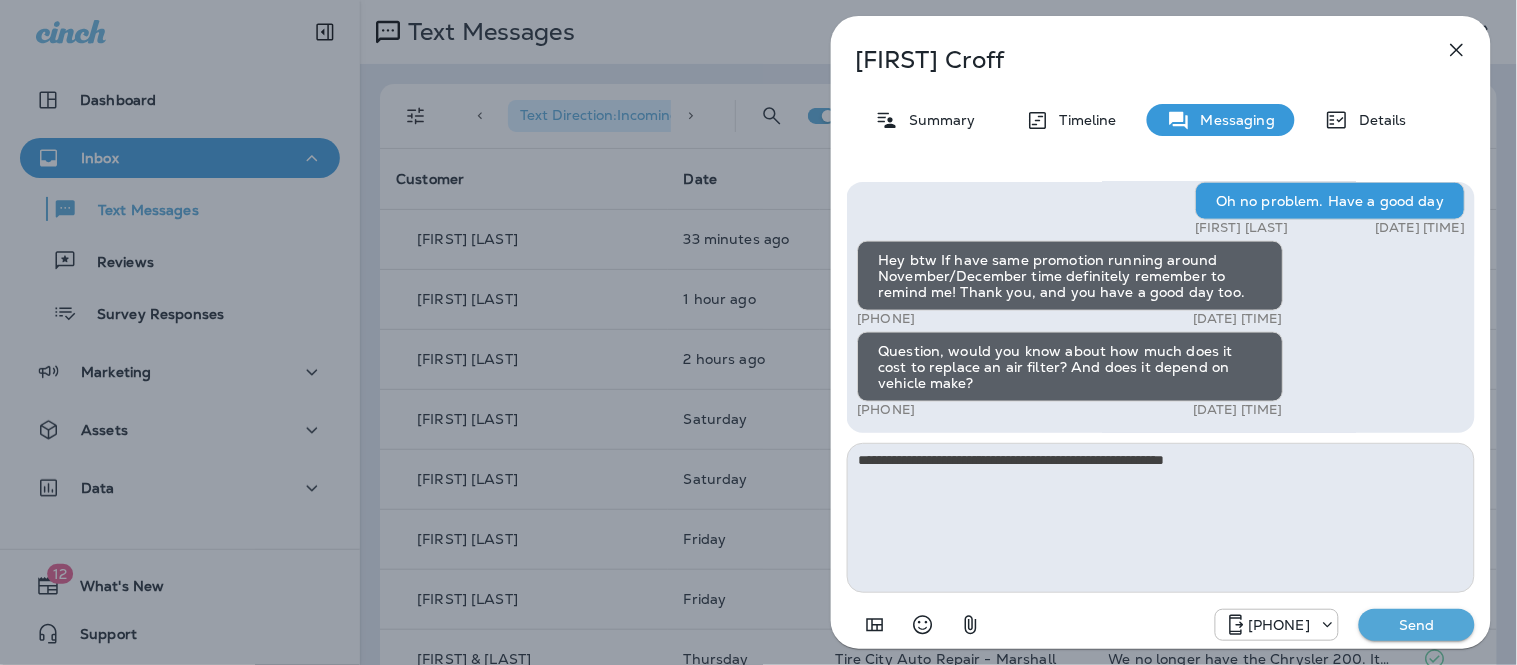 click on "**********" at bounding box center (1161, 518) 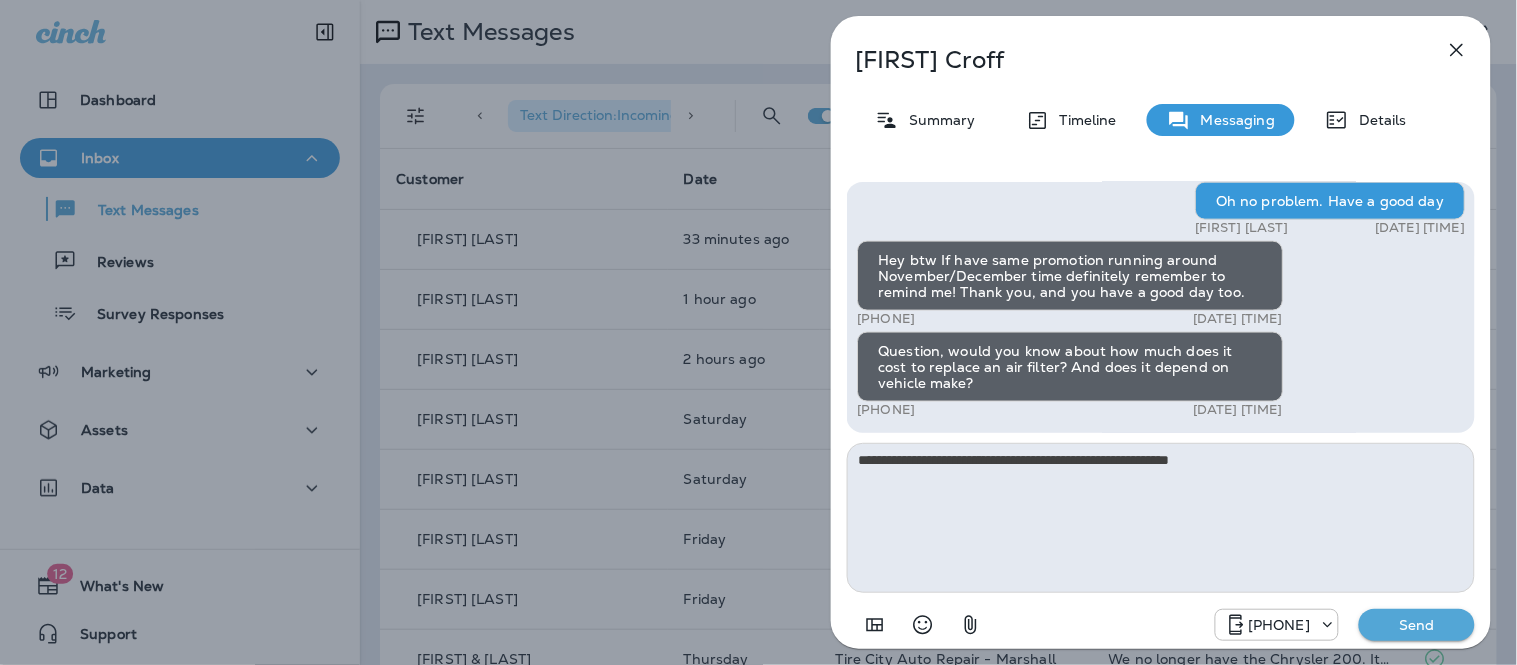 click on "**********" at bounding box center (1161, 518) 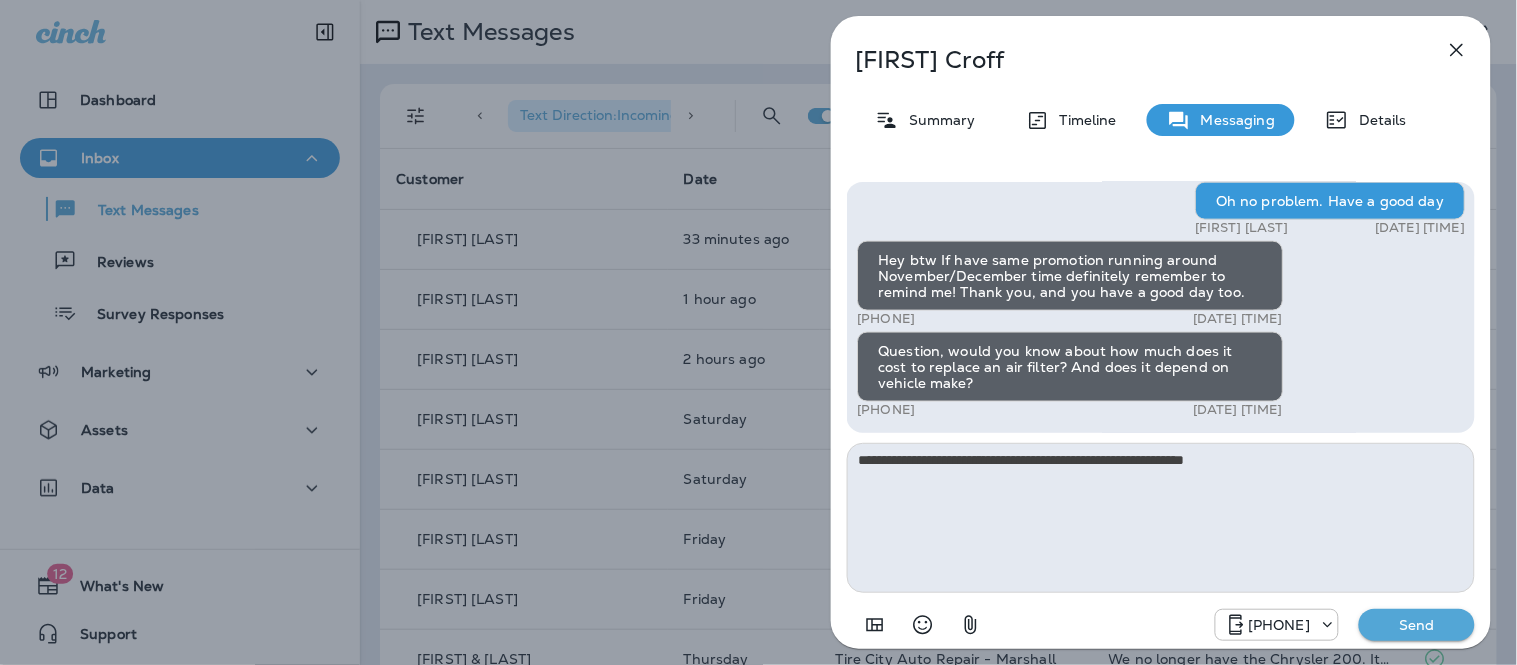 type on "**********" 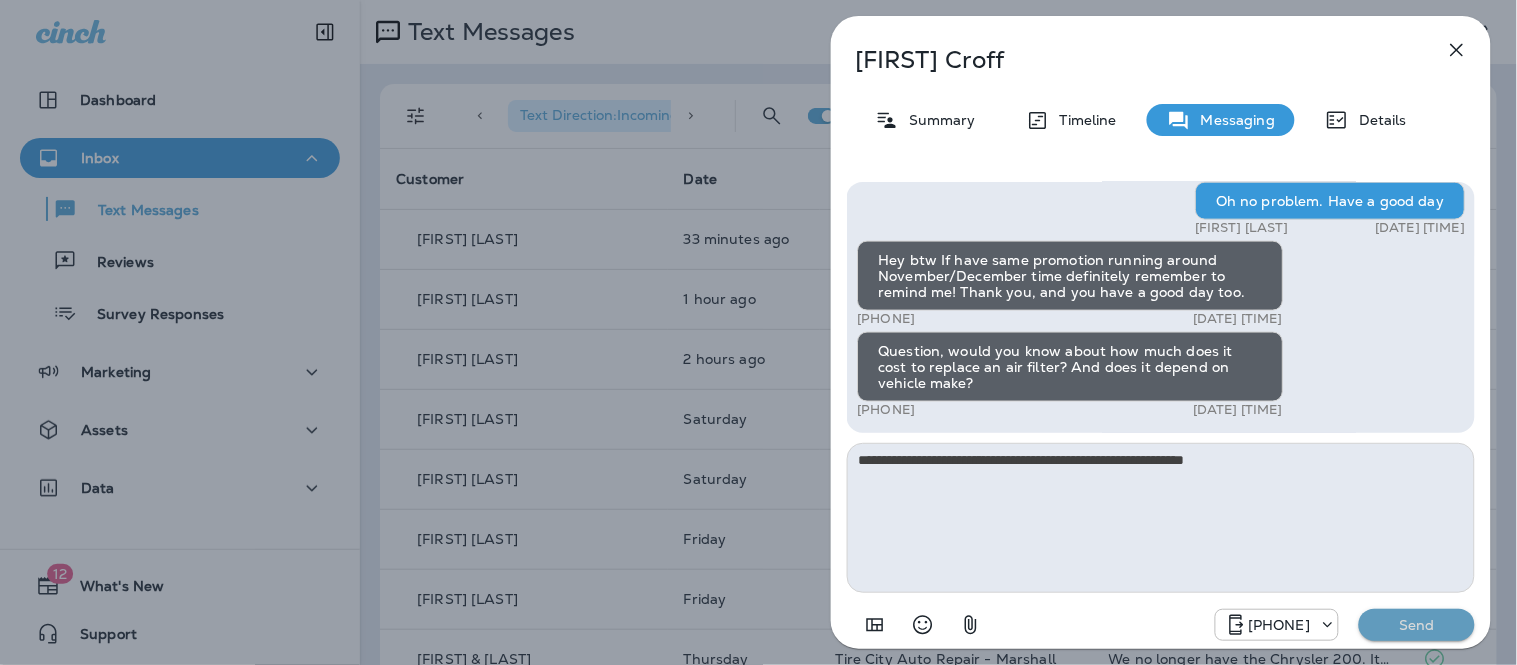 click on "Send" at bounding box center [1417, 625] 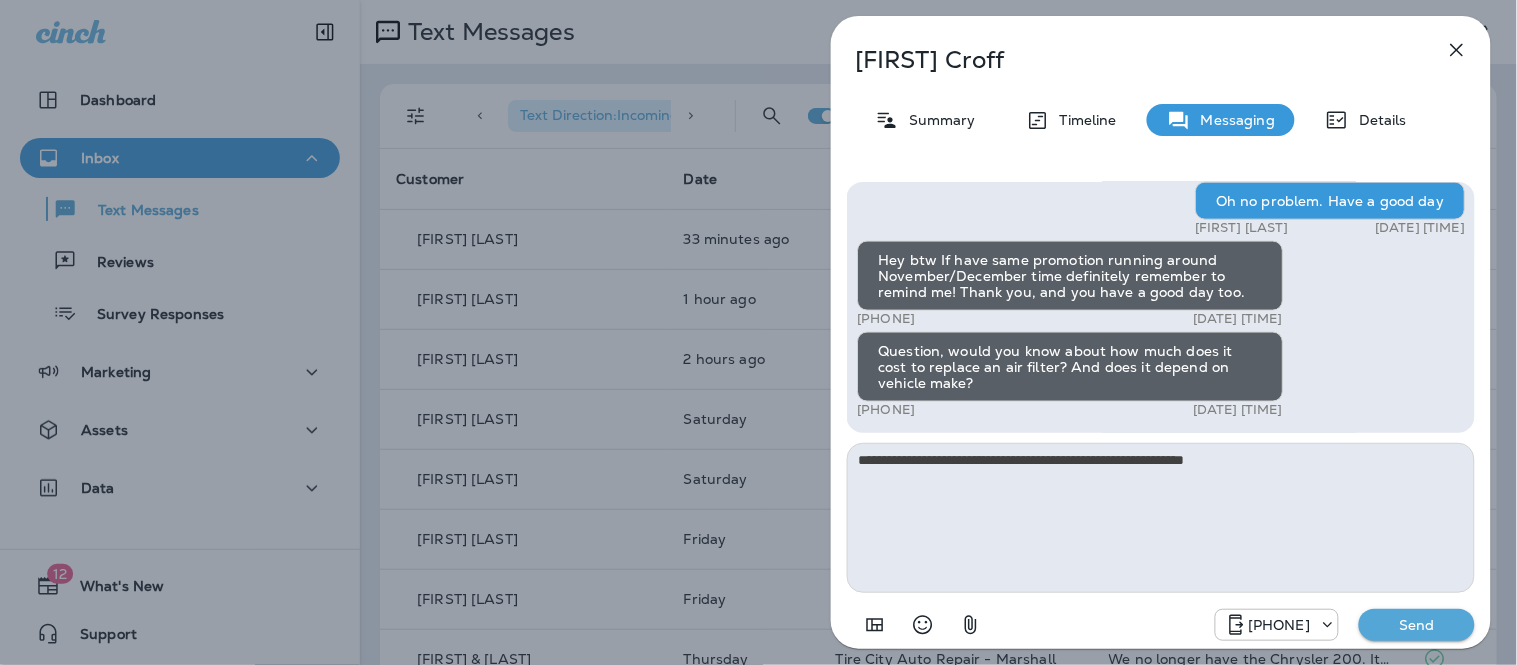type 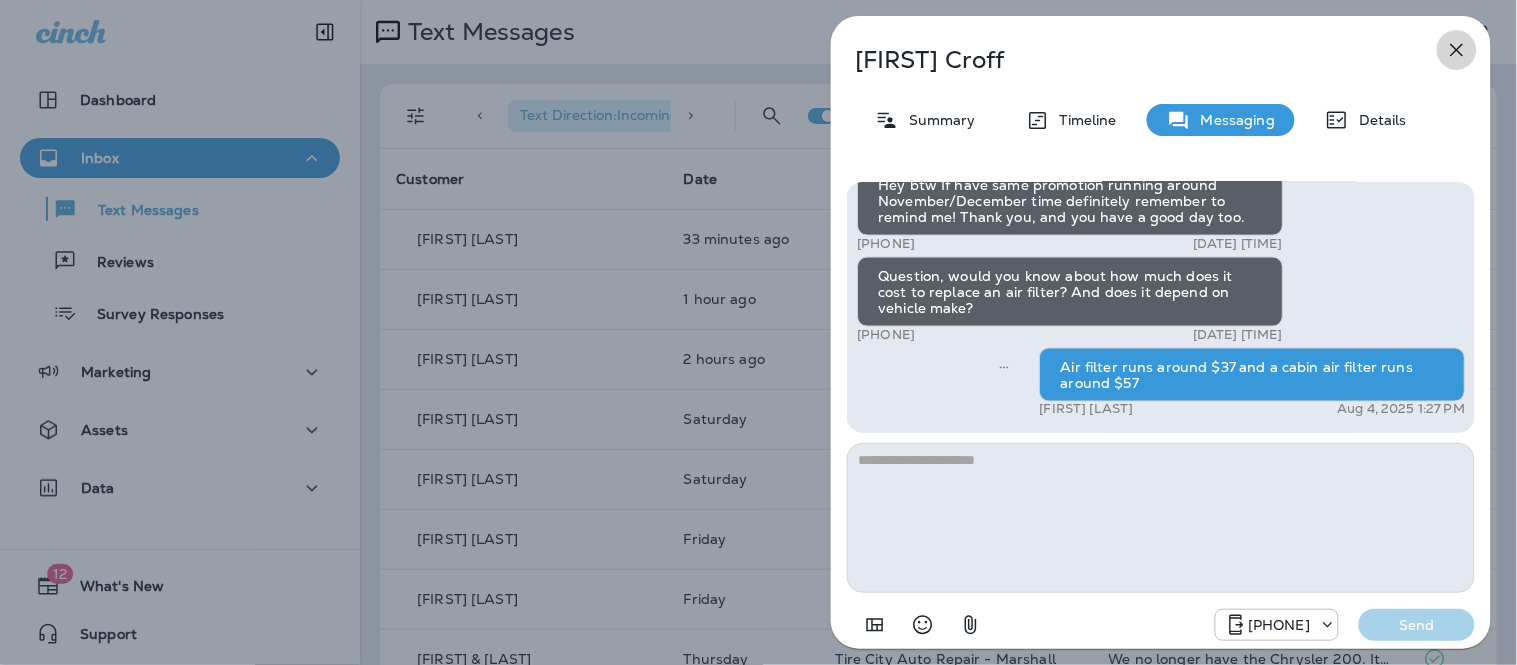 click 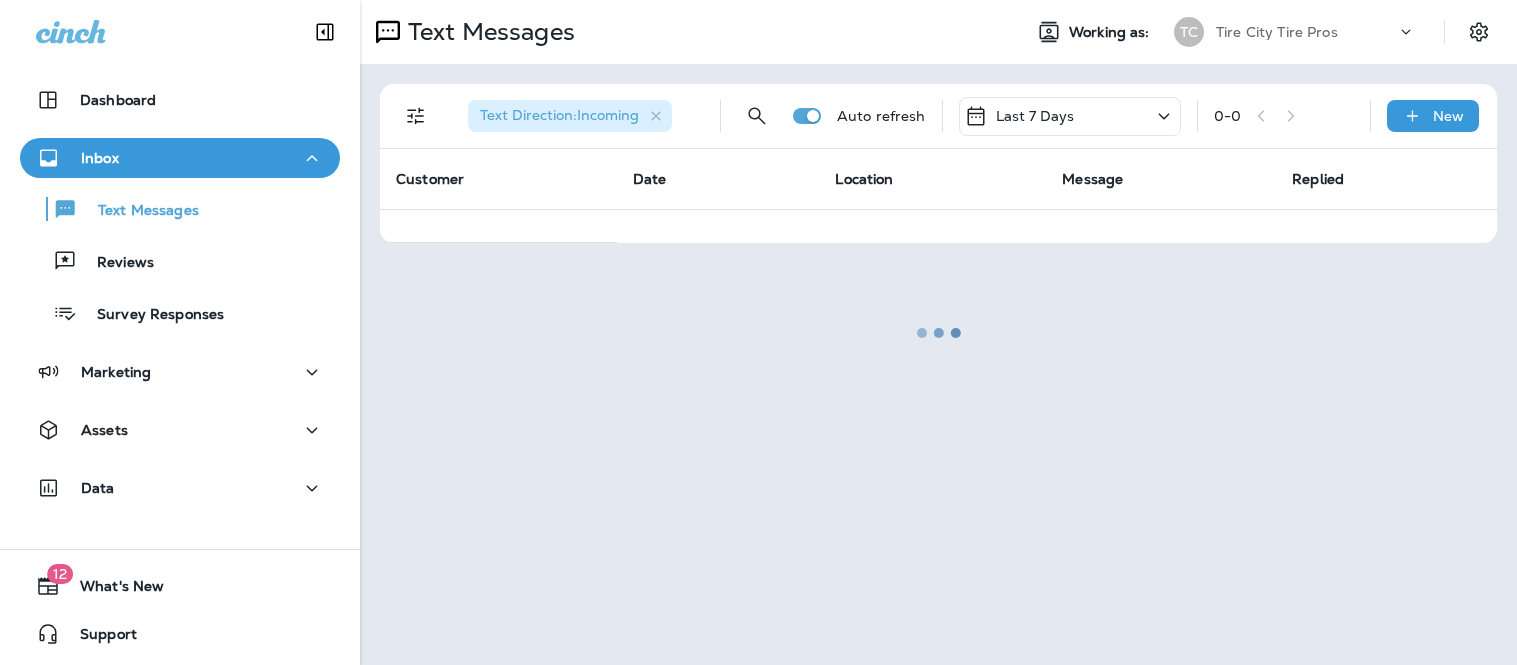 scroll, scrollTop: 0, scrollLeft: 0, axis: both 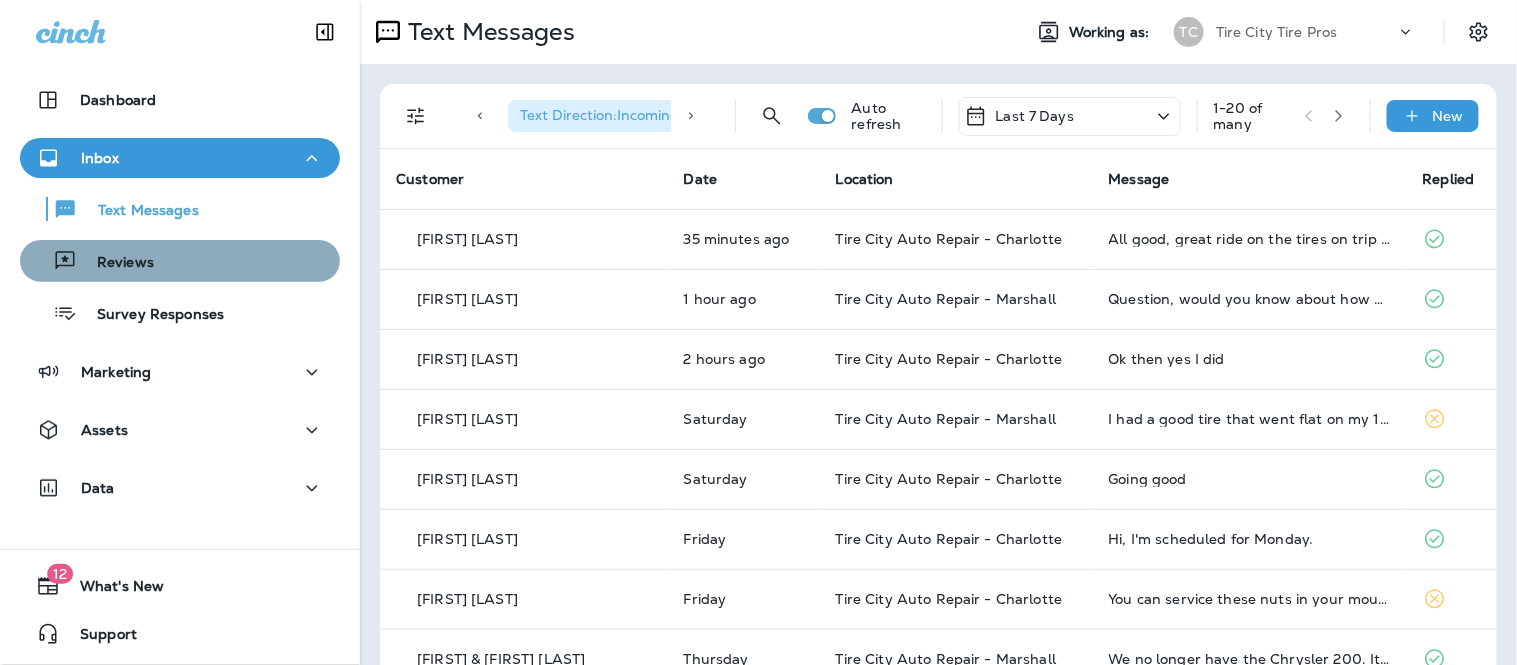 click on "Reviews" at bounding box center (180, 261) 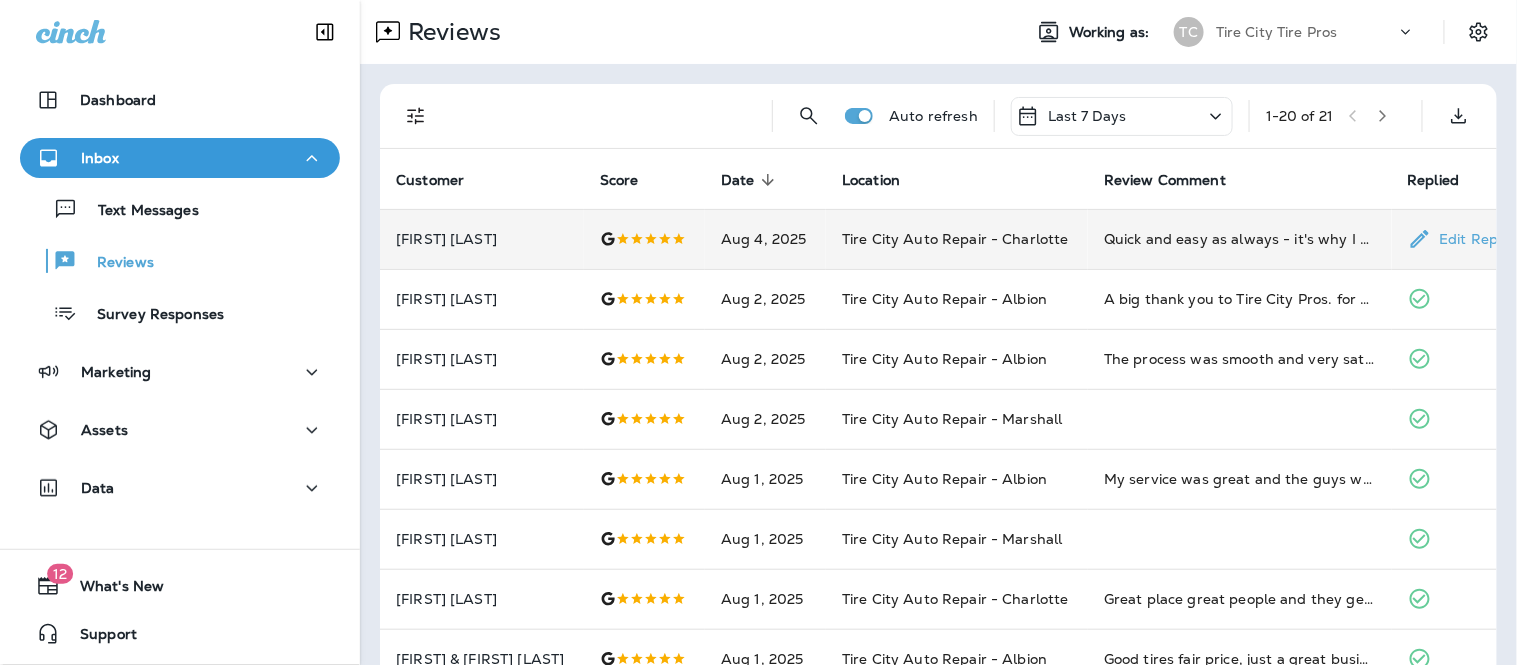 click on "[FIRST] [LAST]" at bounding box center [482, 239] 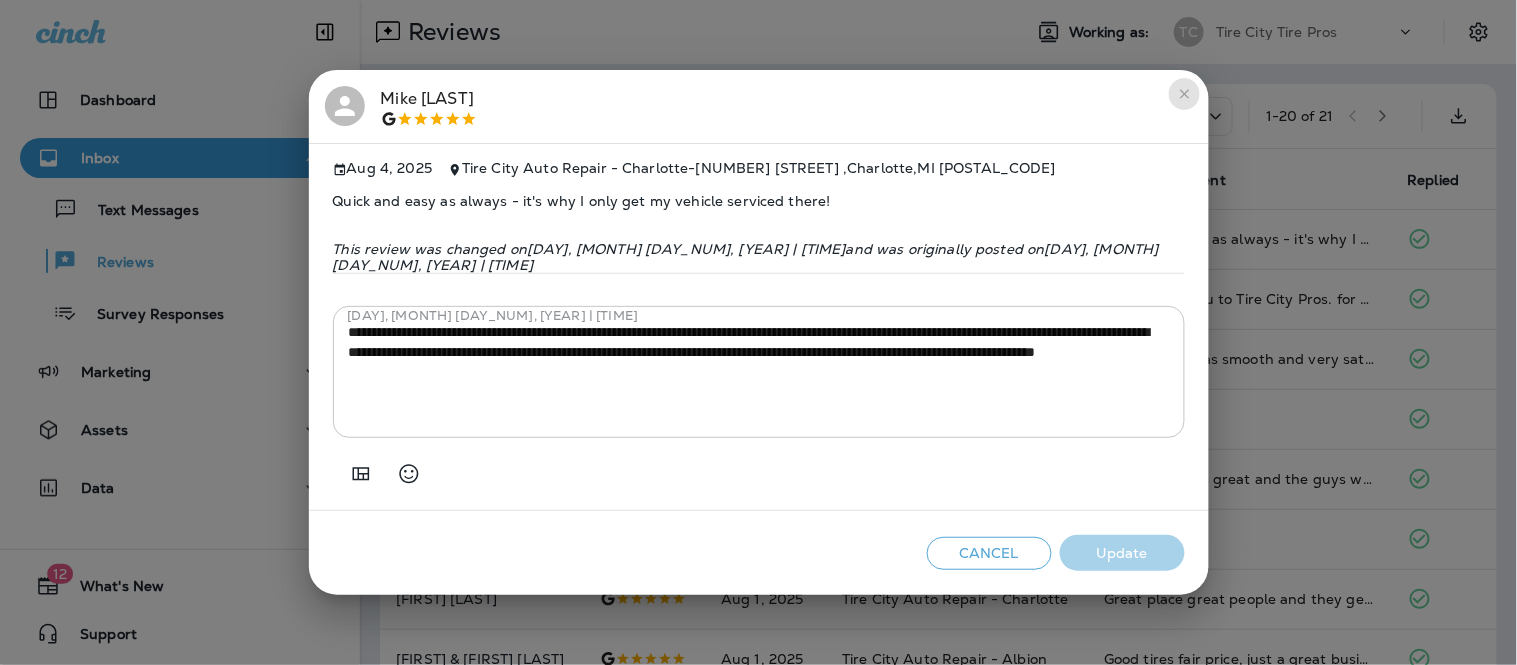 click 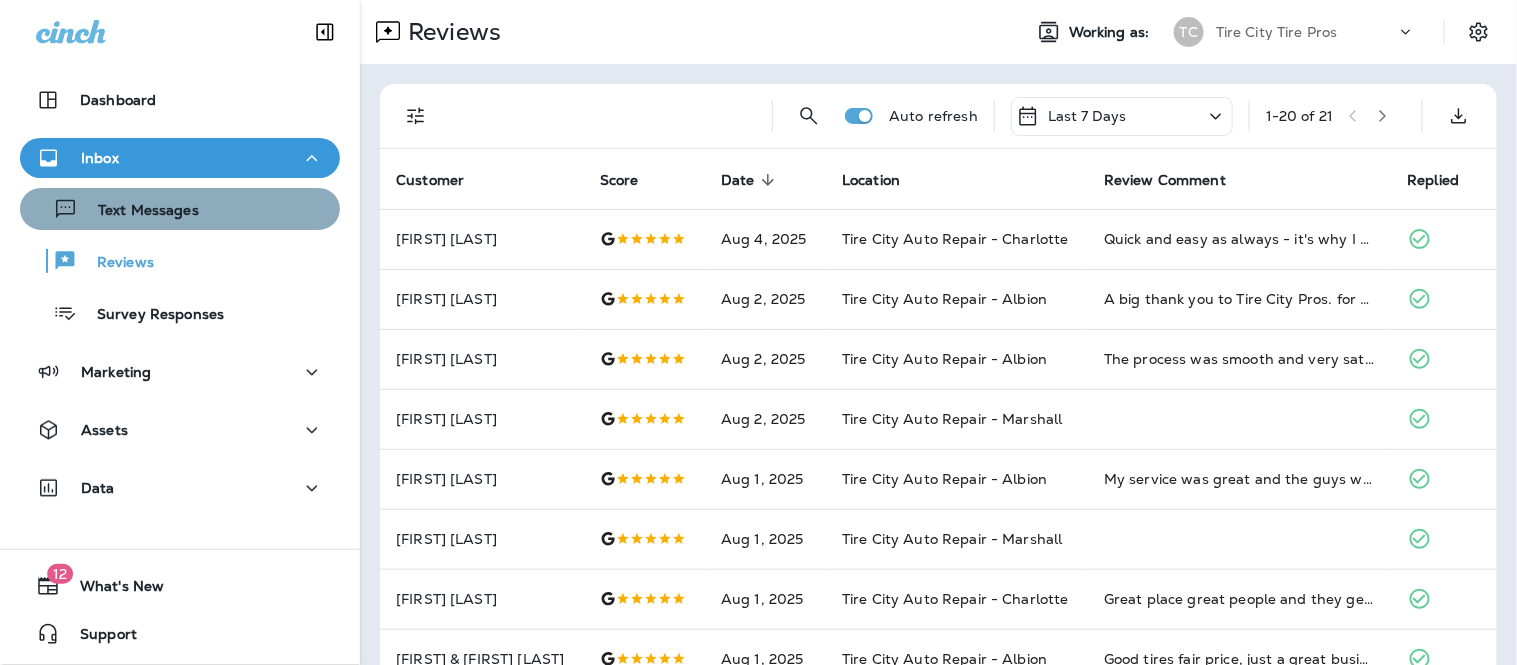 click on "Text Messages" at bounding box center (180, 209) 